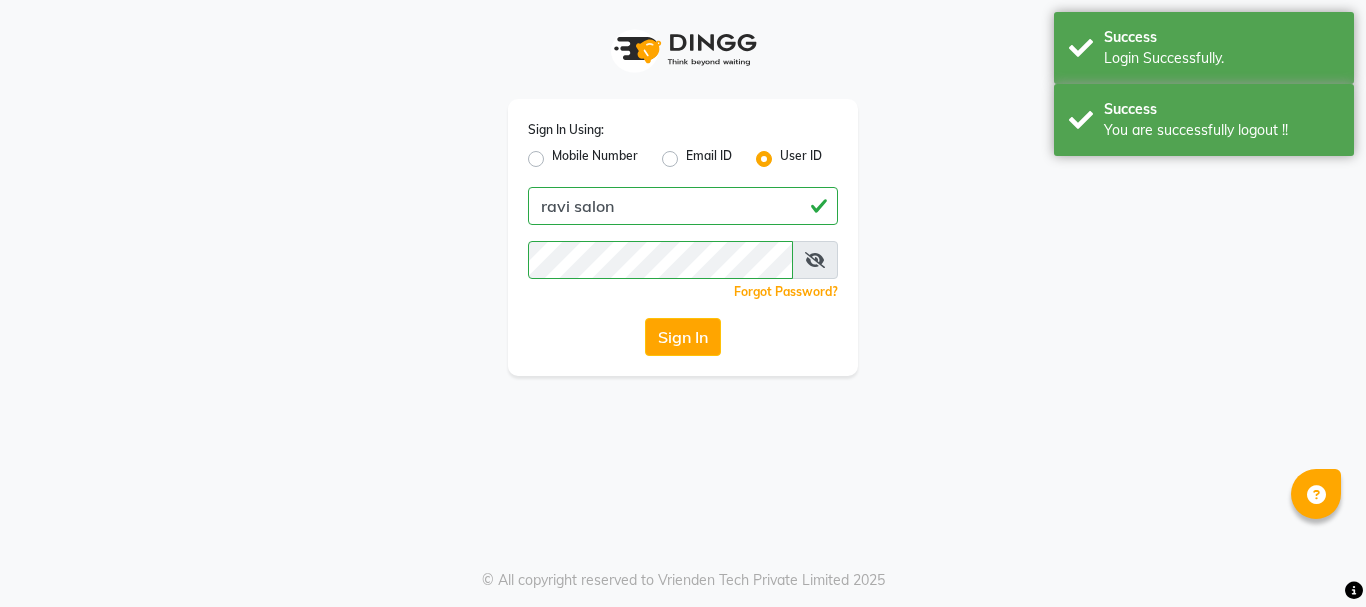 scroll, scrollTop: 0, scrollLeft: 0, axis: both 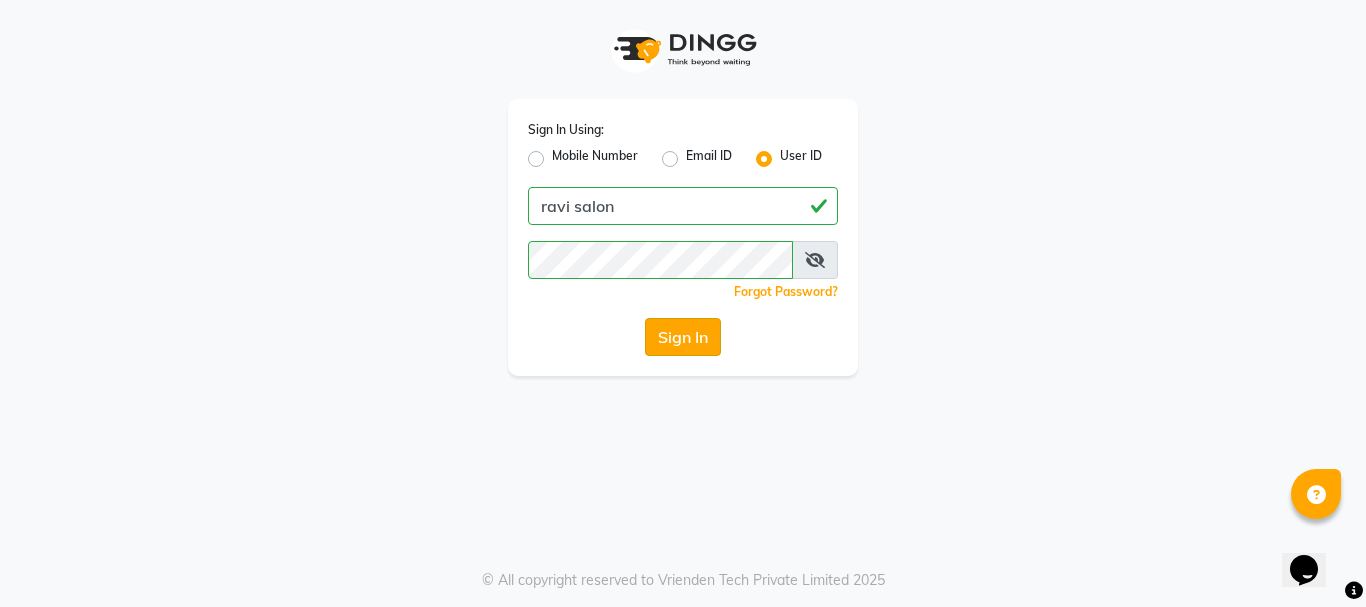 click on "Sign In" 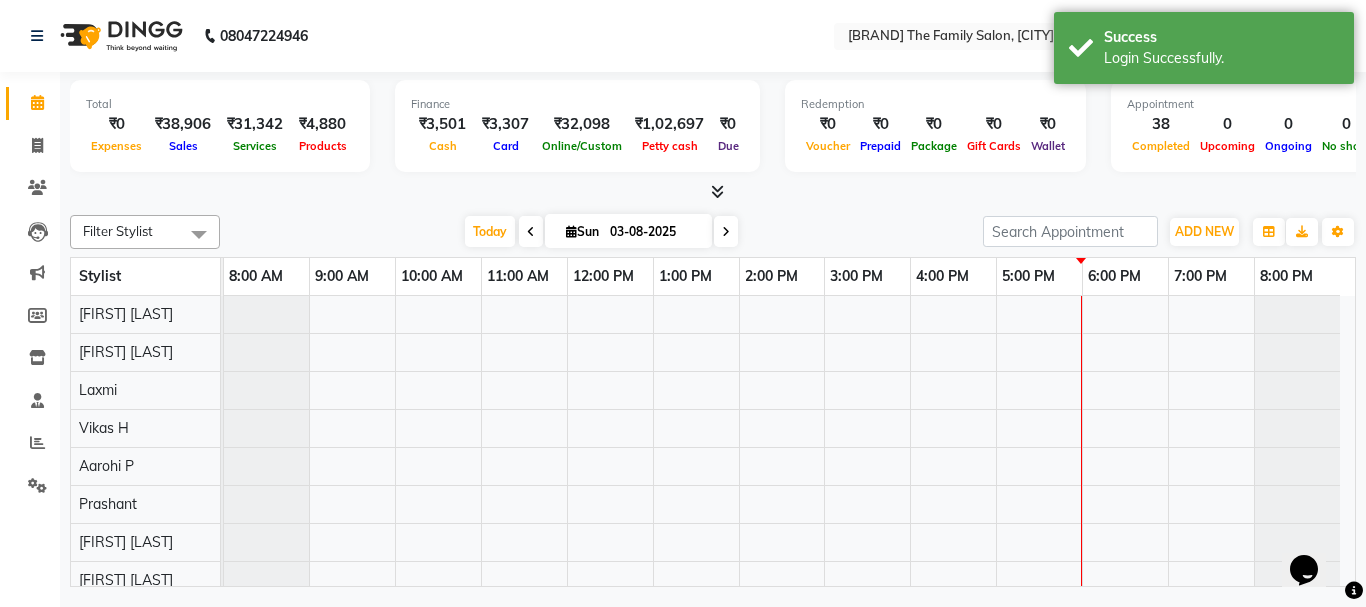 scroll, scrollTop: 0, scrollLeft: 0, axis: both 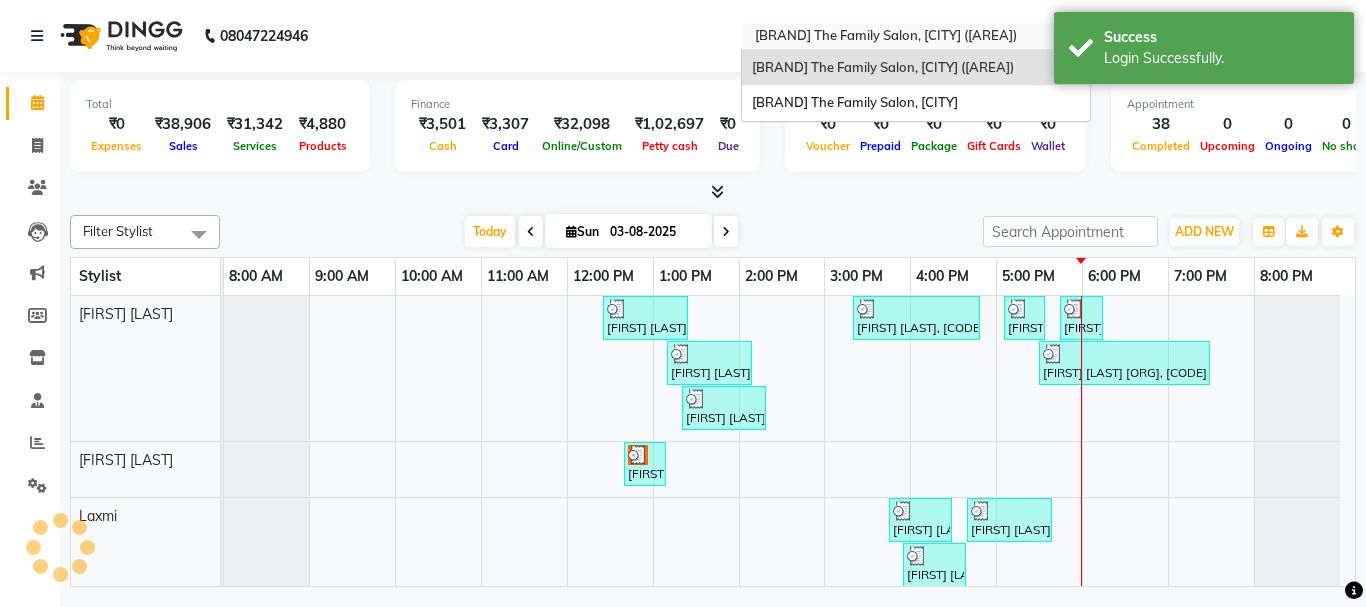 click at bounding box center [896, 38] 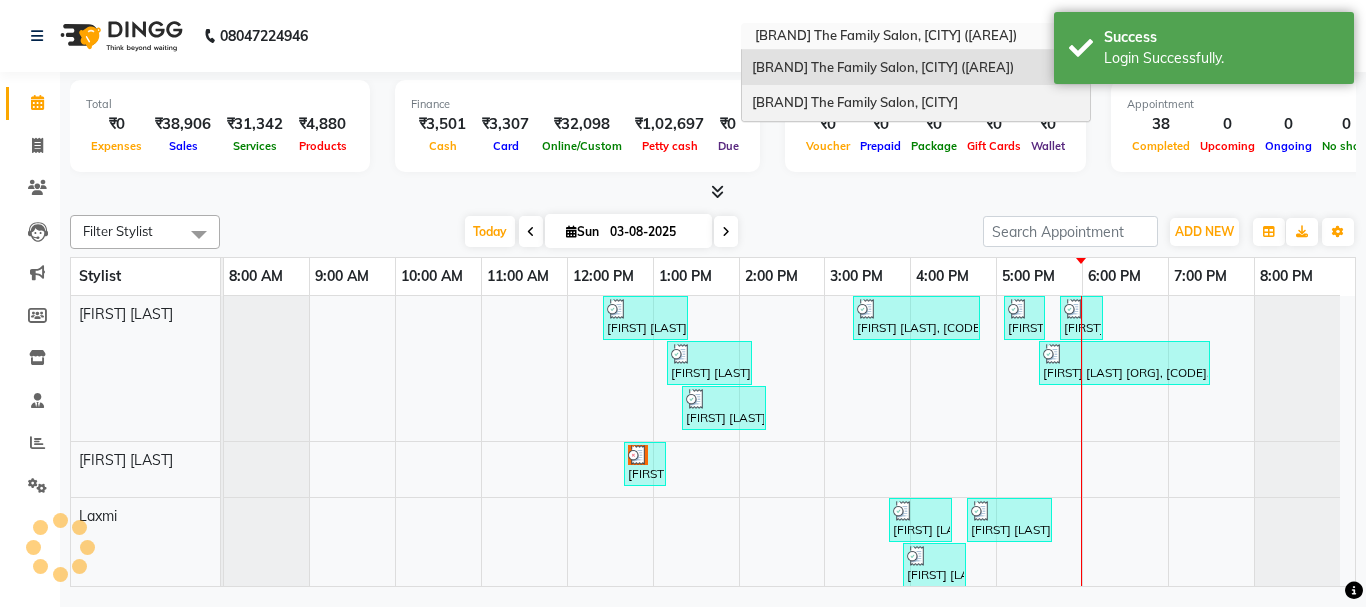 click on "[BRAND] The Family Salon, [CITY]" at bounding box center (916, 103) 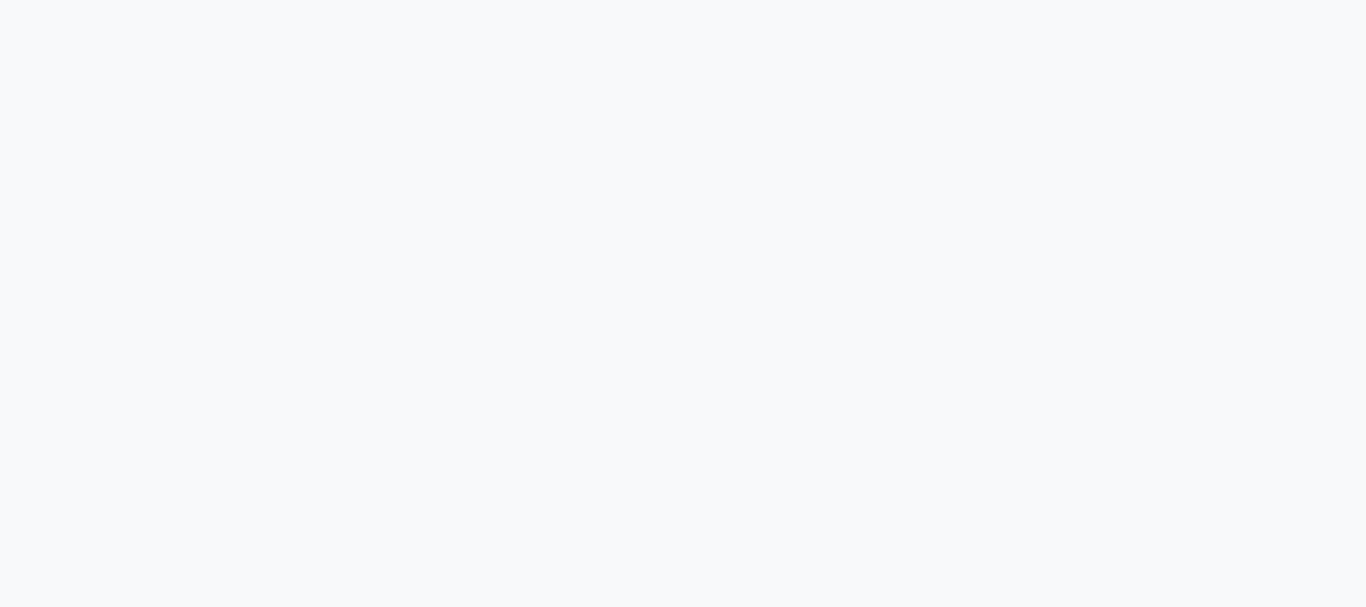 scroll, scrollTop: 0, scrollLeft: 0, axis: both 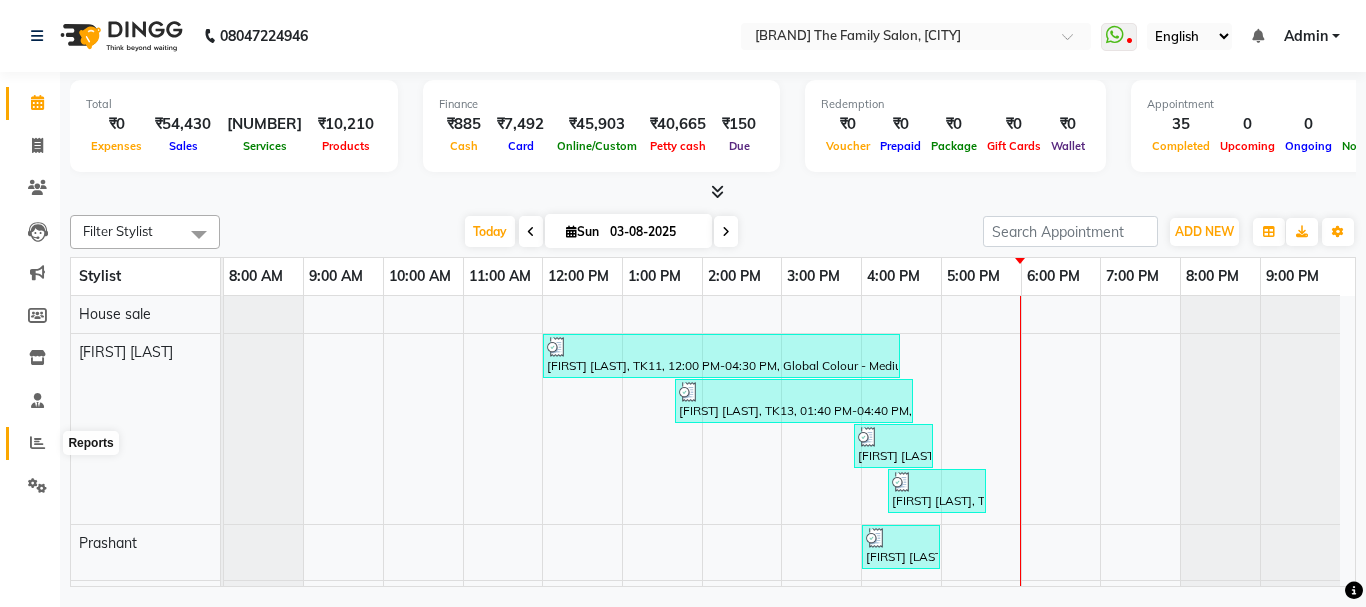 click 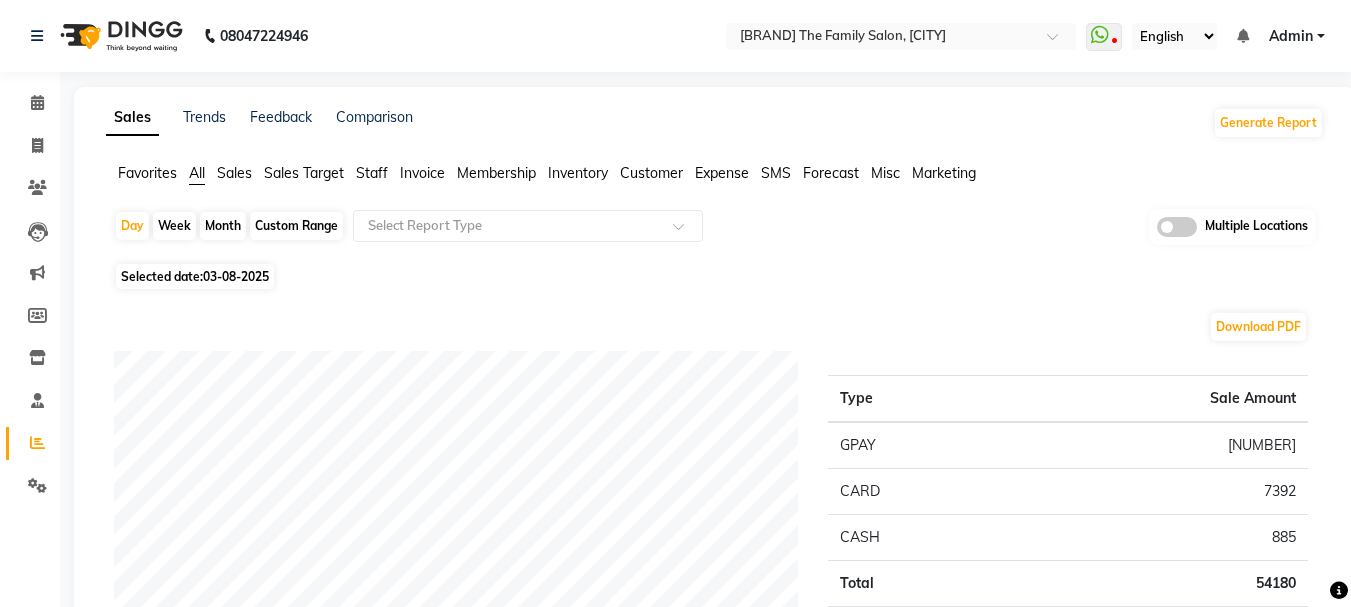 click on "Custom Range" 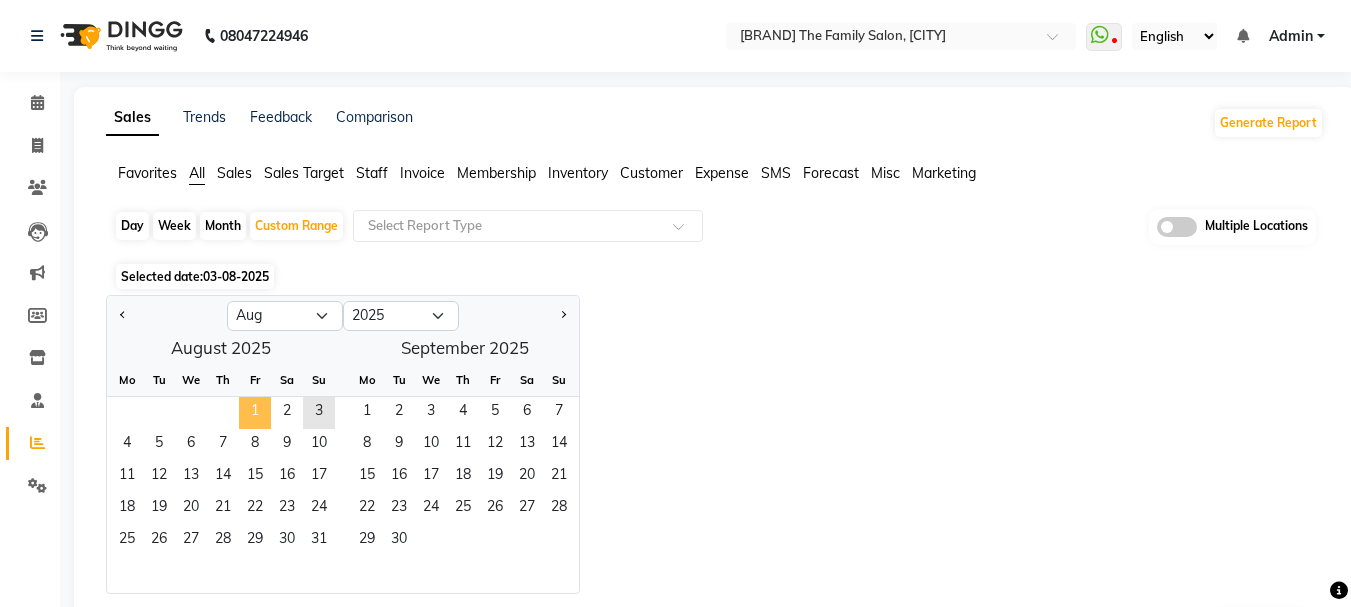 click on "1" 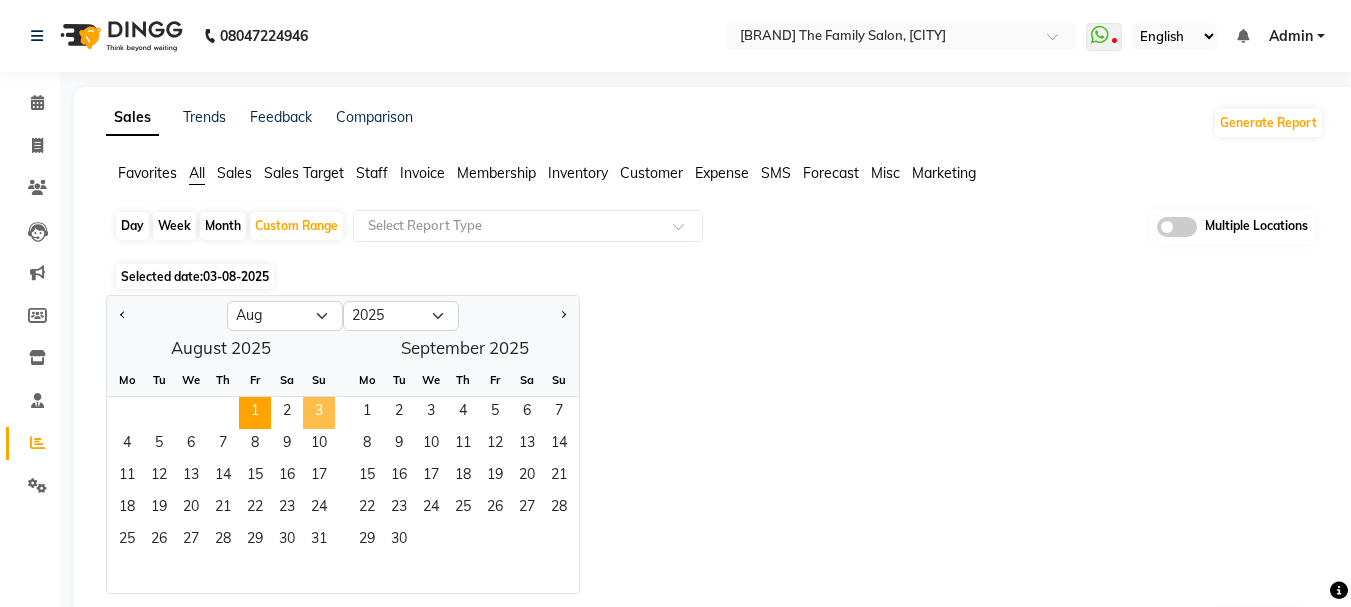 click on "3" 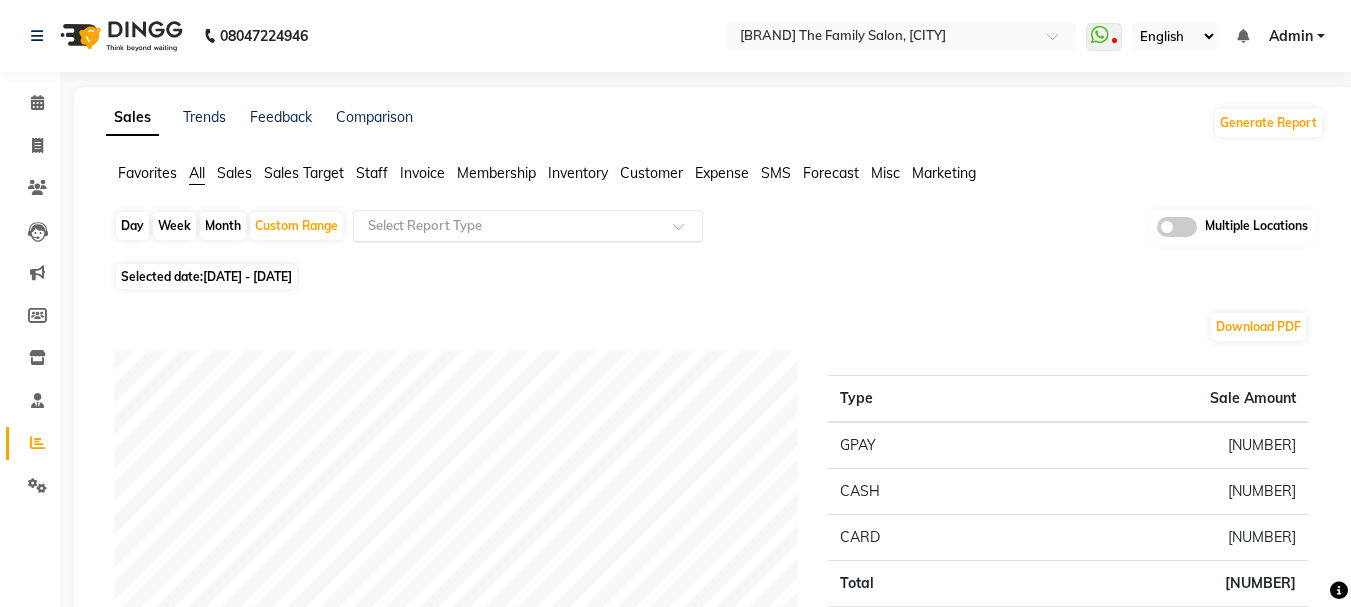 click 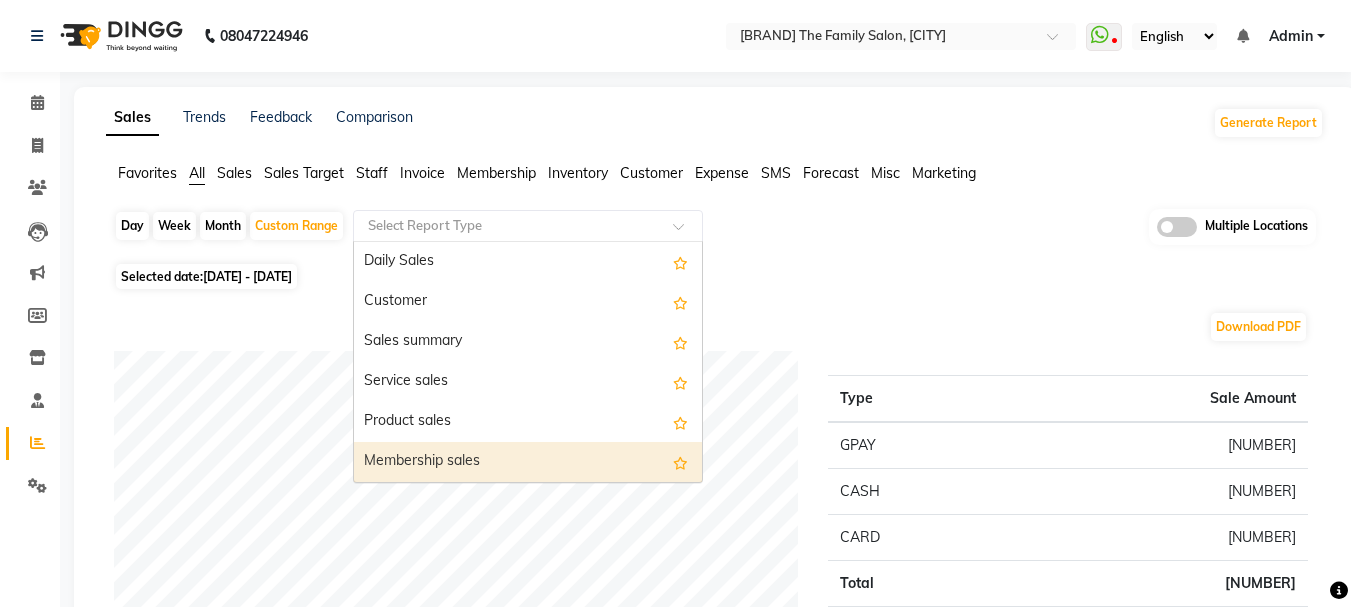 click on "Membership sales" at bounding box center (528, 462) 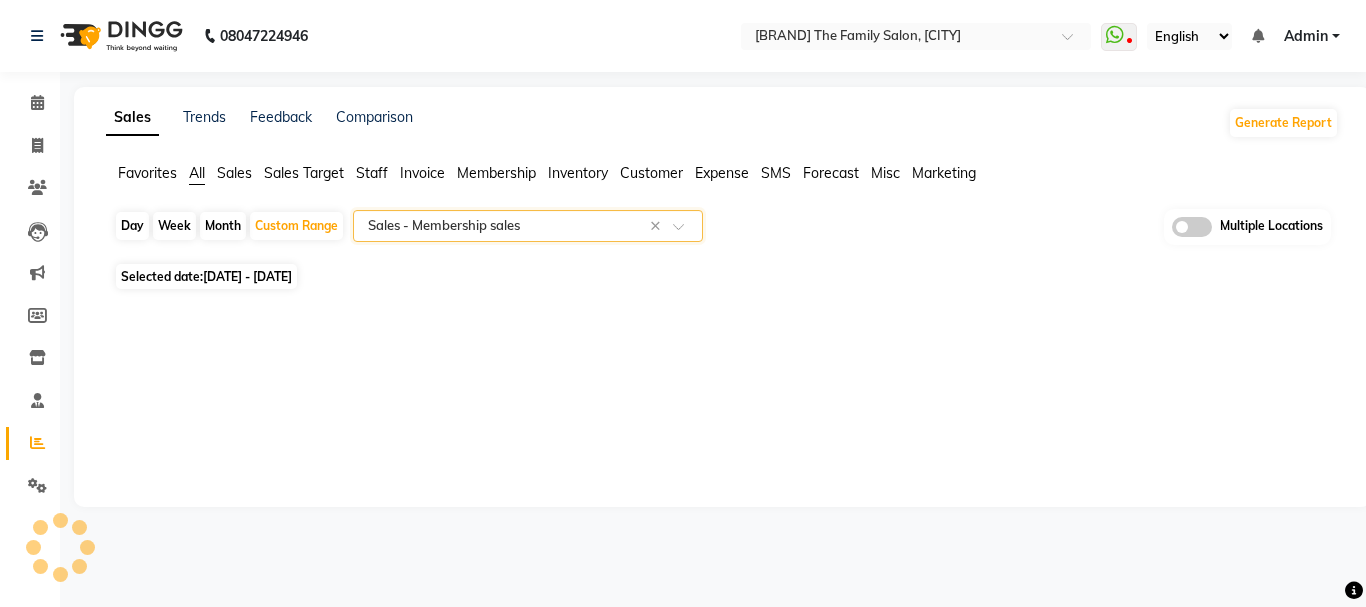 select on "full_report" 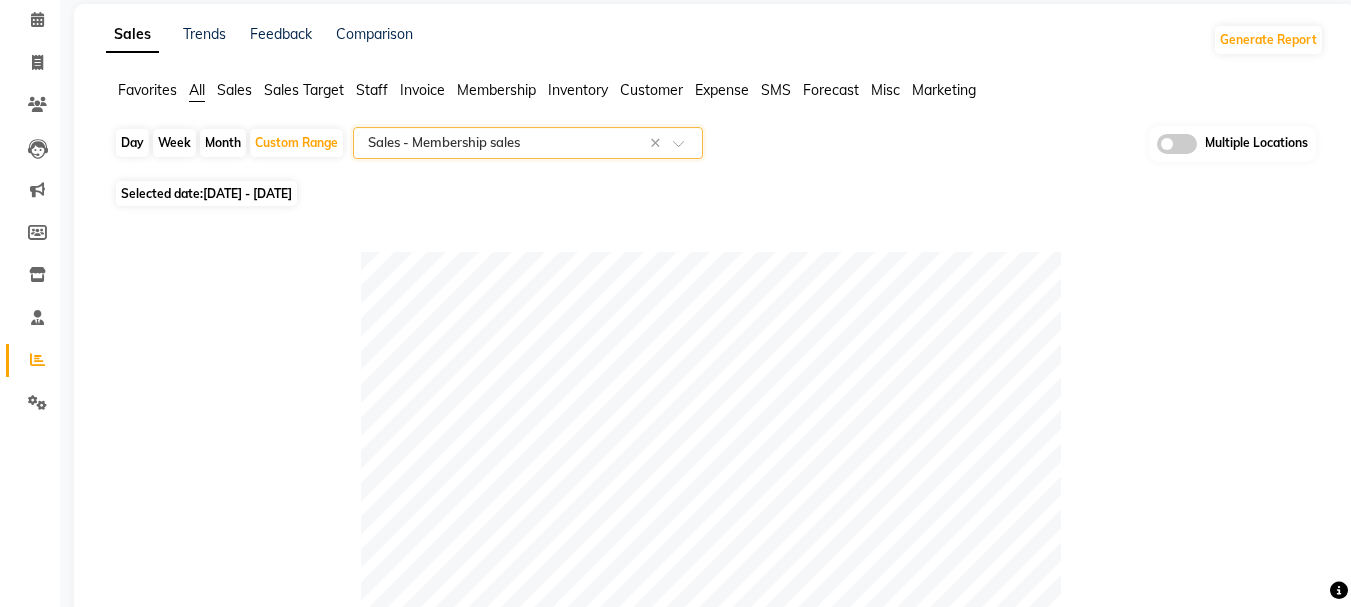 scroll, scrollTop: 0, scrollLeft: 0, axis: both 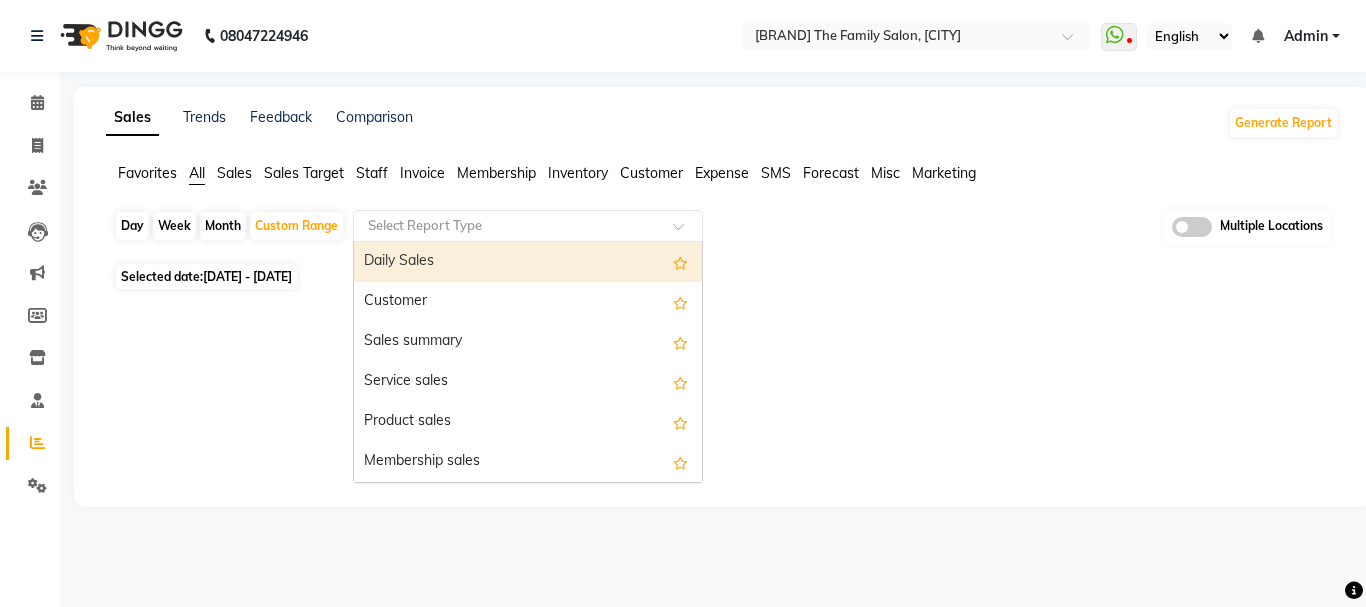 click 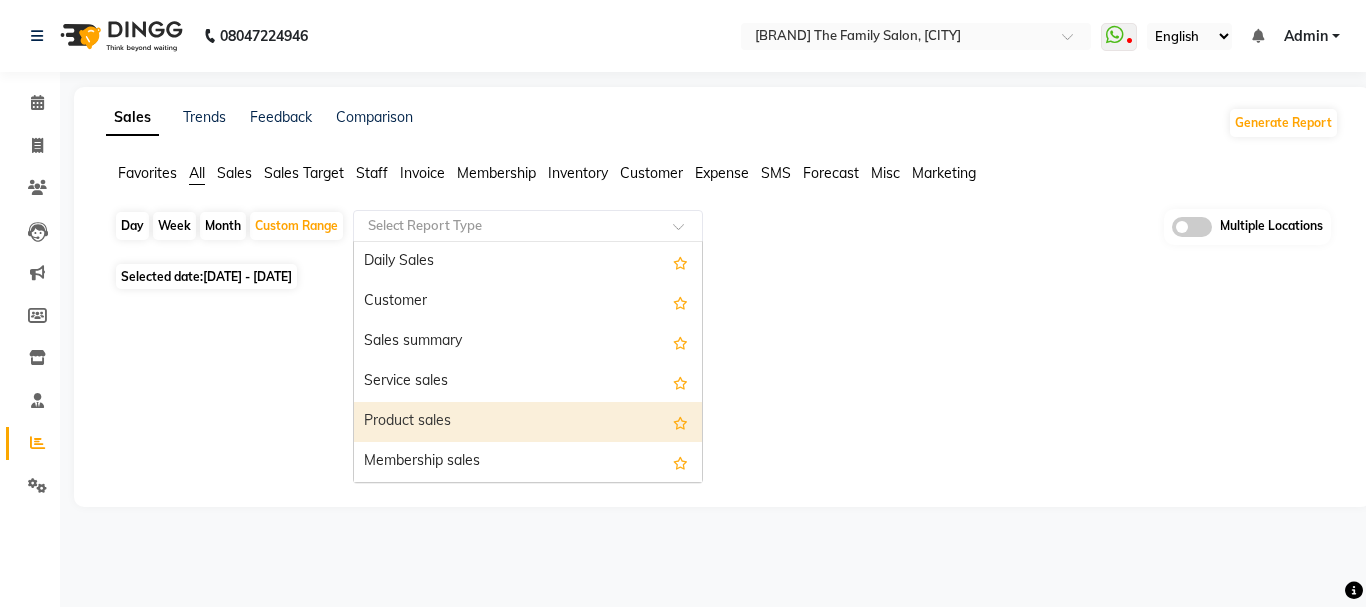 click on "Product sales" at bounding box center [528, 422] 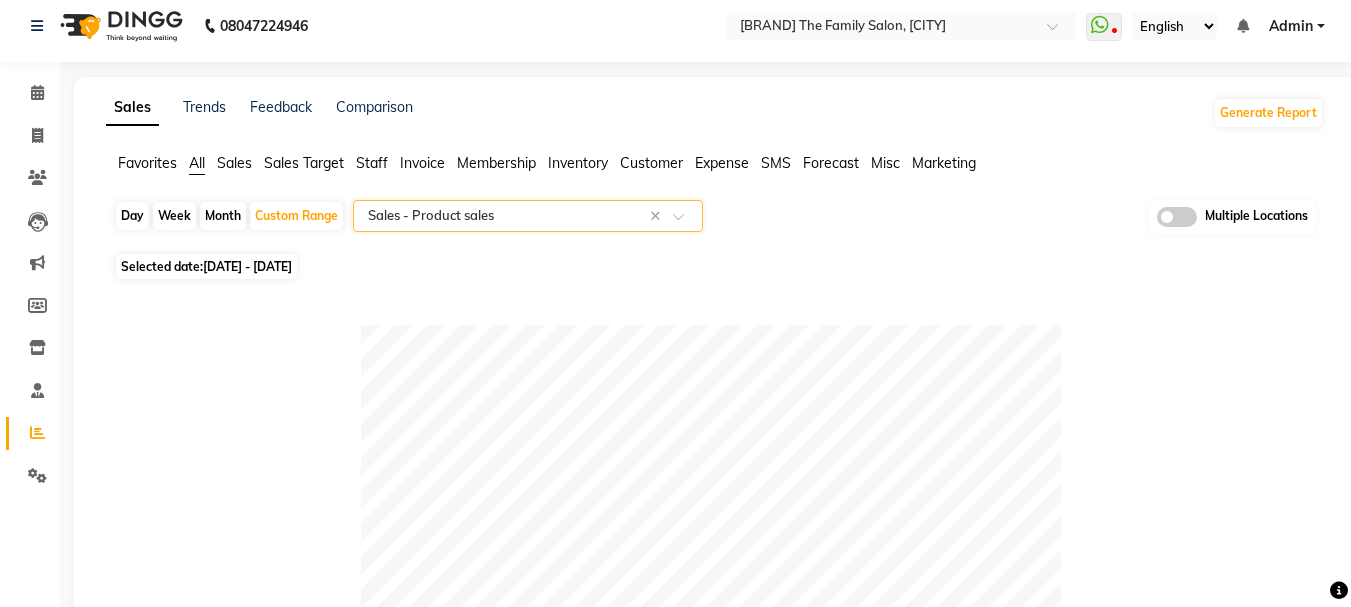 scroll, scrollTop: 0, scrollLeft: 0, axis: both 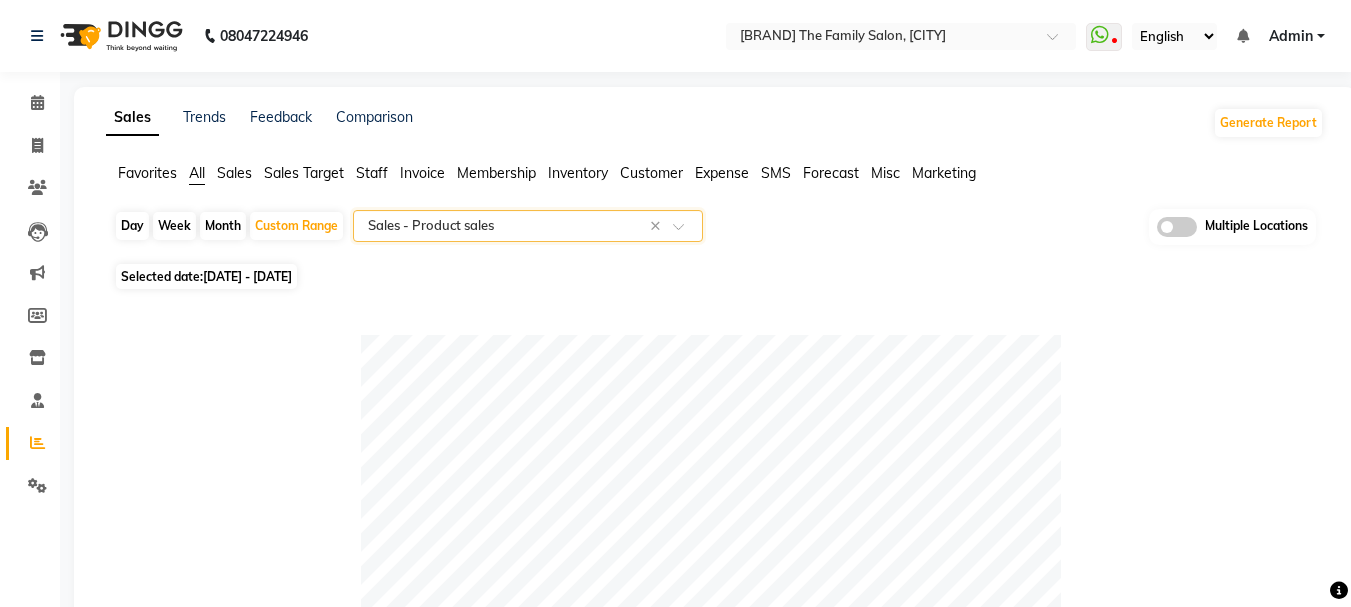 click 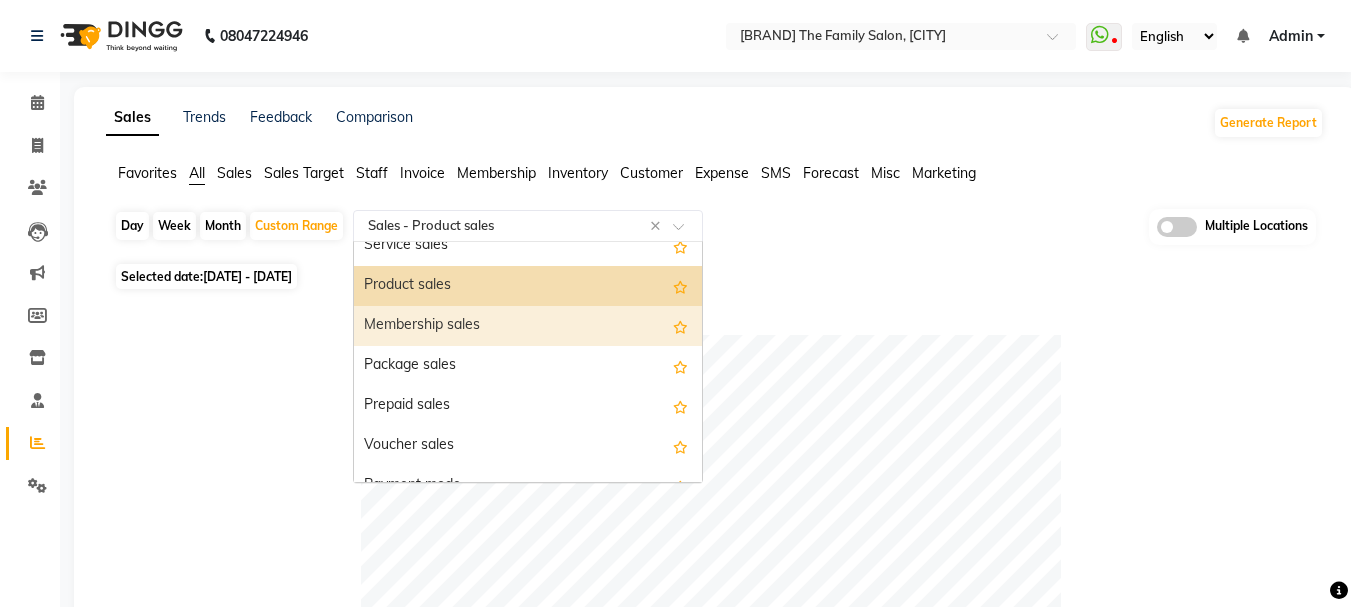 scroll, scrollTop: 160, scrollLeft: 0, axis: vertical 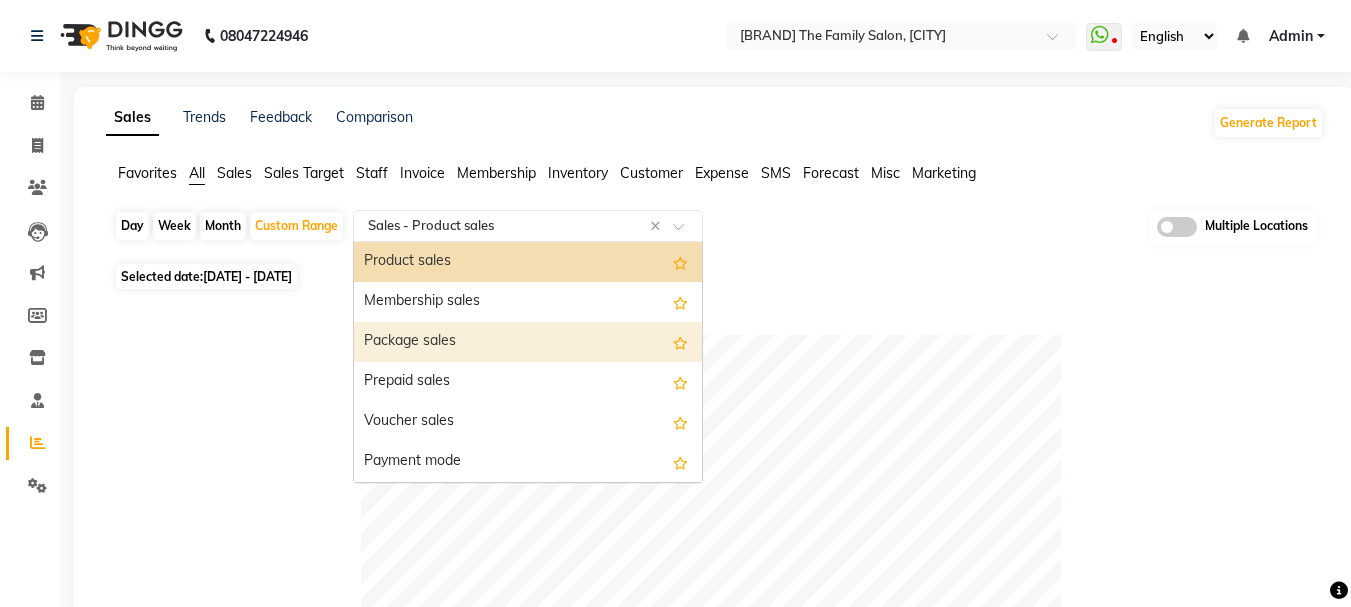 click on "Package sales" at bounding box center (528, 342) 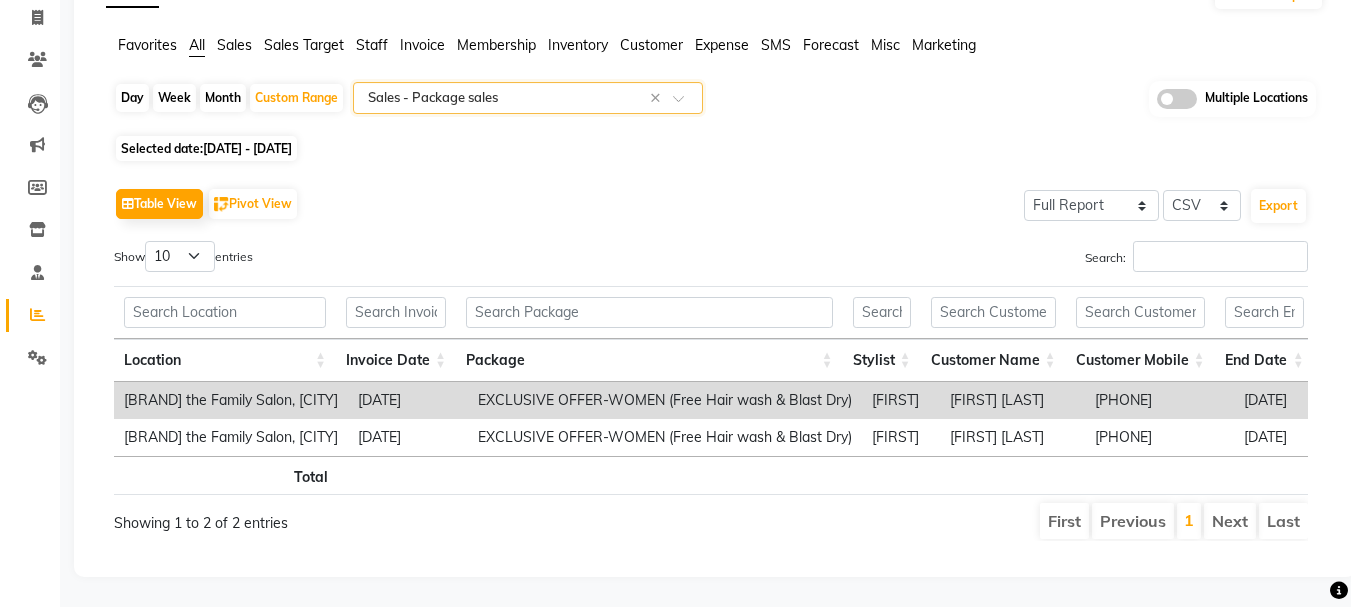 scroll, scrollTop: 158, scrollLeft: 0, axis: vertical 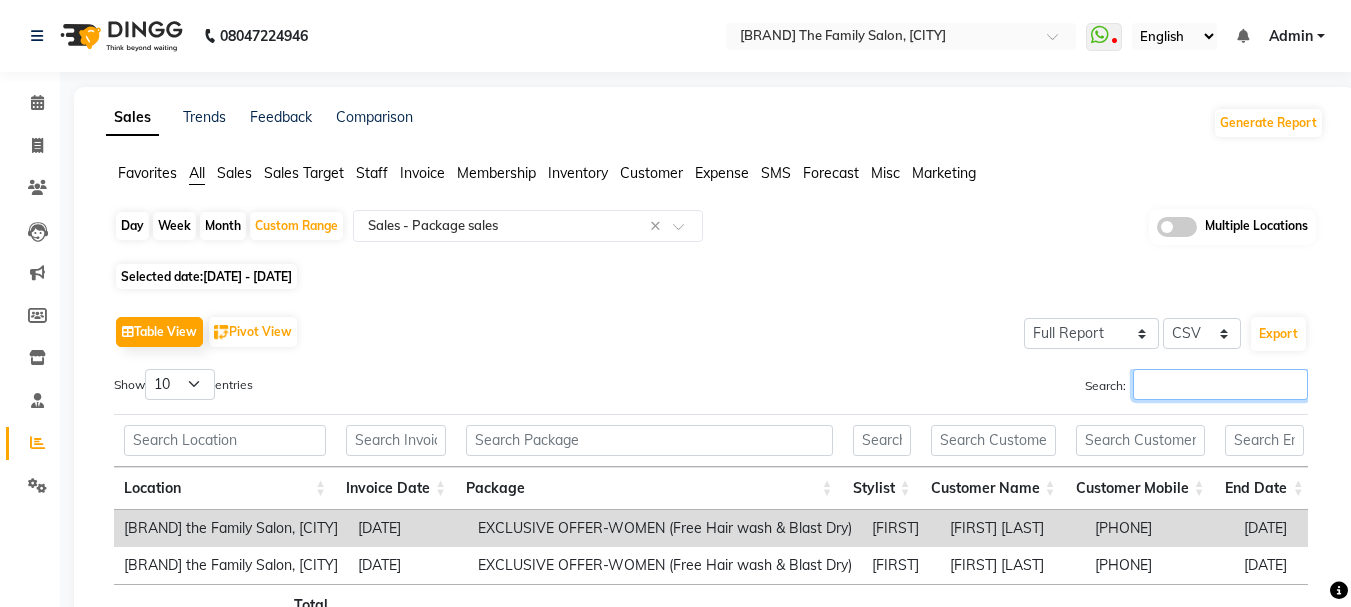 click on "Search:" at bounding box center (1220, 384) 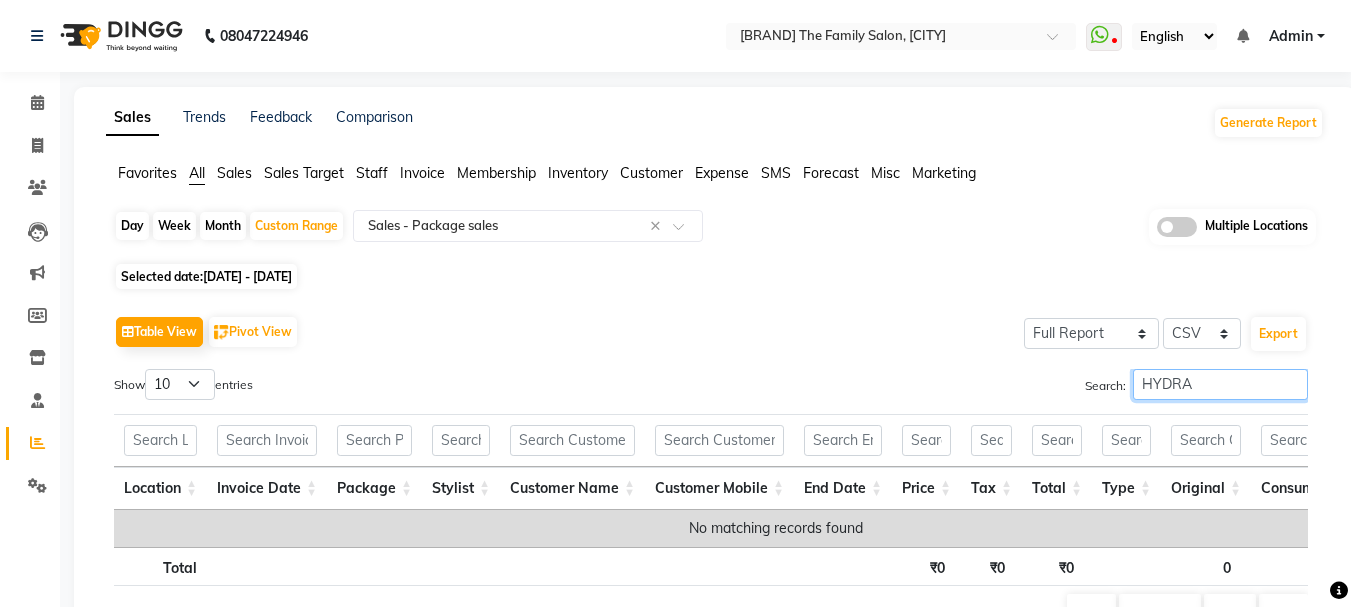 type on "HYDRA" 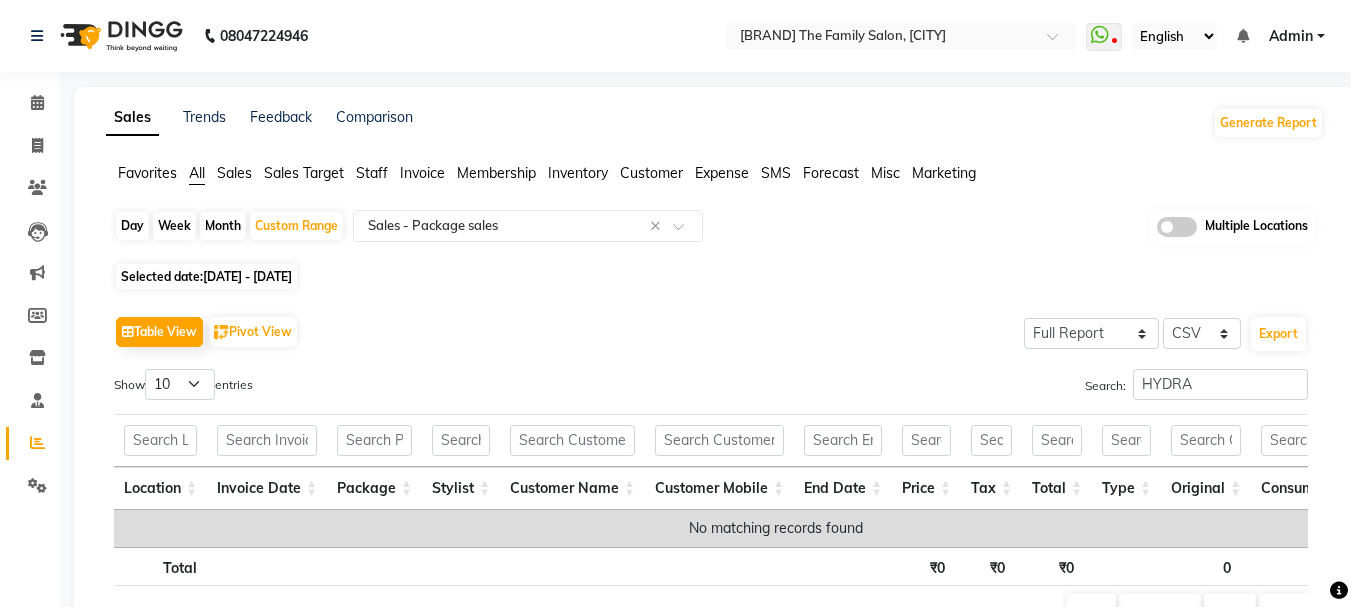 click on "Admin" at bounding box center (1291, 36) 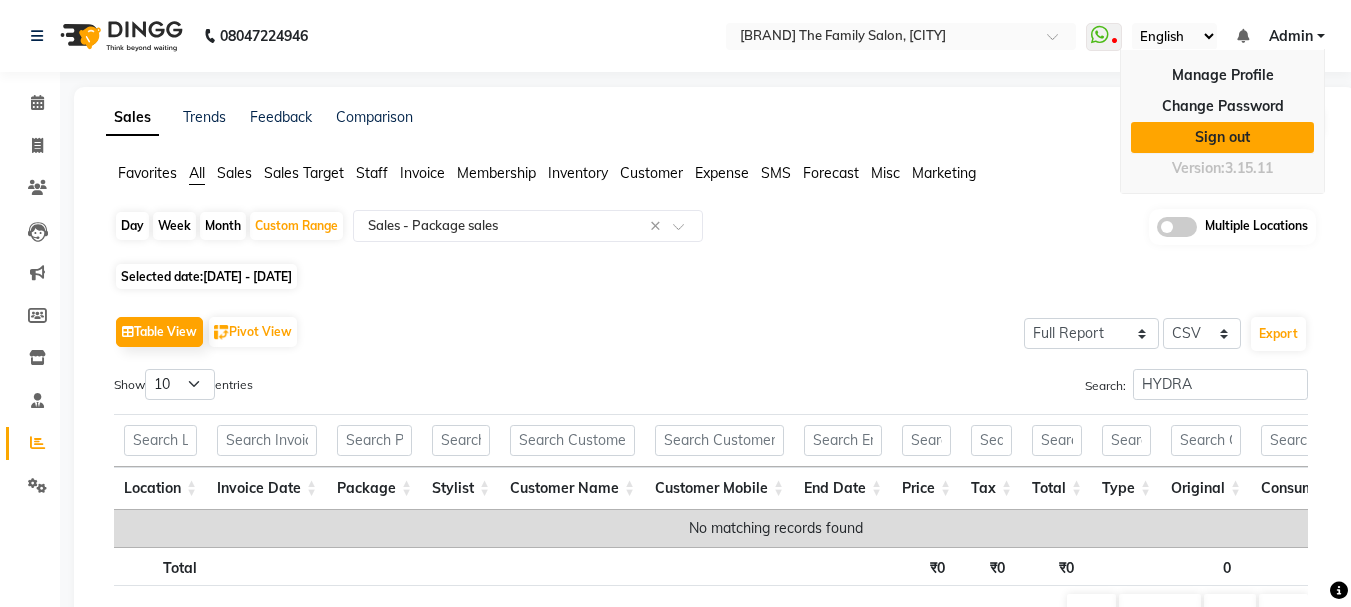 click on "Sign out" at bounding box center [1222, 137] 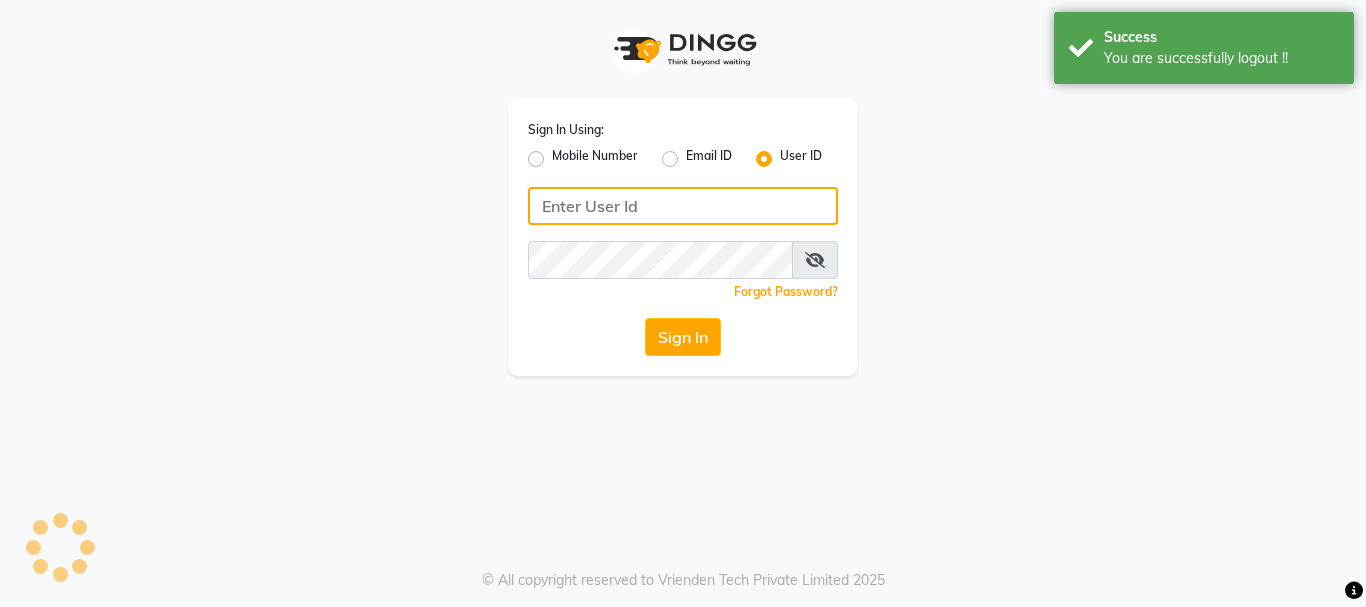 type on "ravi salon" 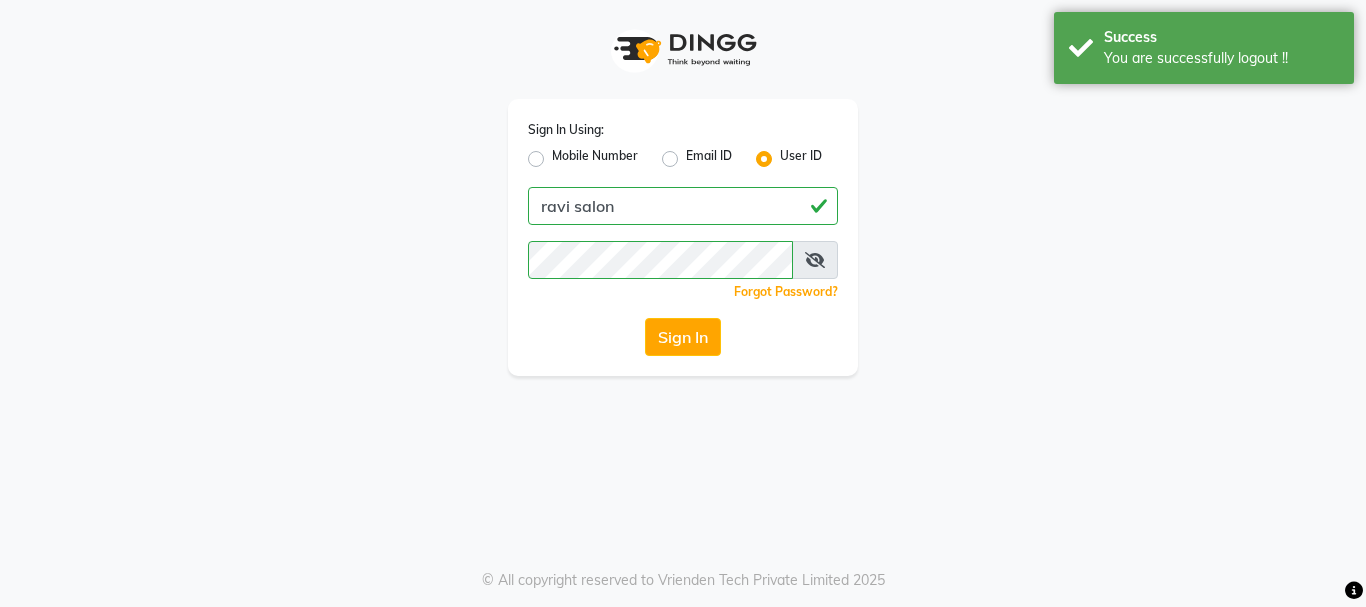 click on "Mobile Number" 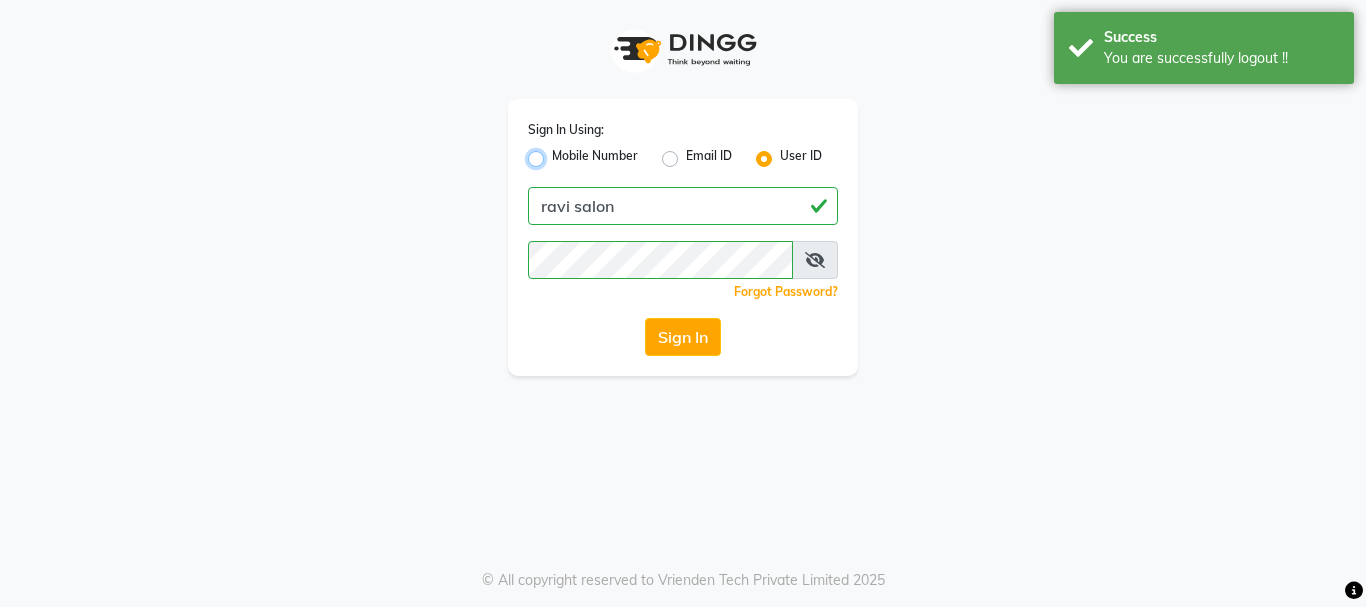 click on "Mobile Number" at bounding box center (558, 153) 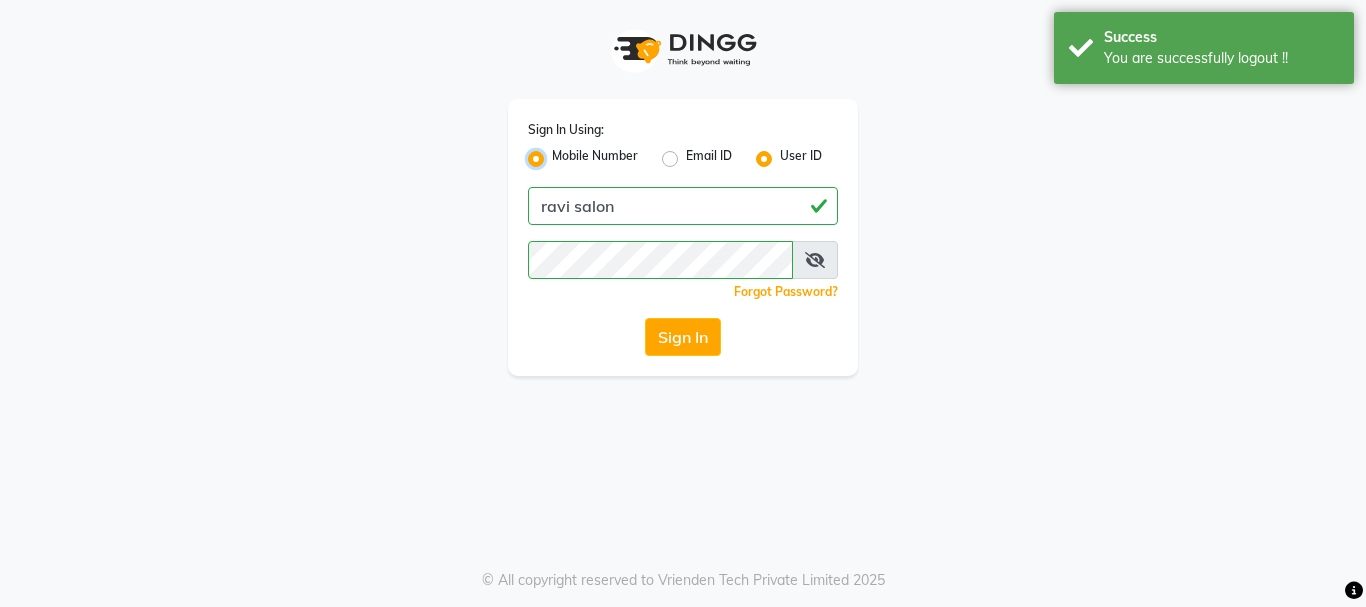 radio on "false" 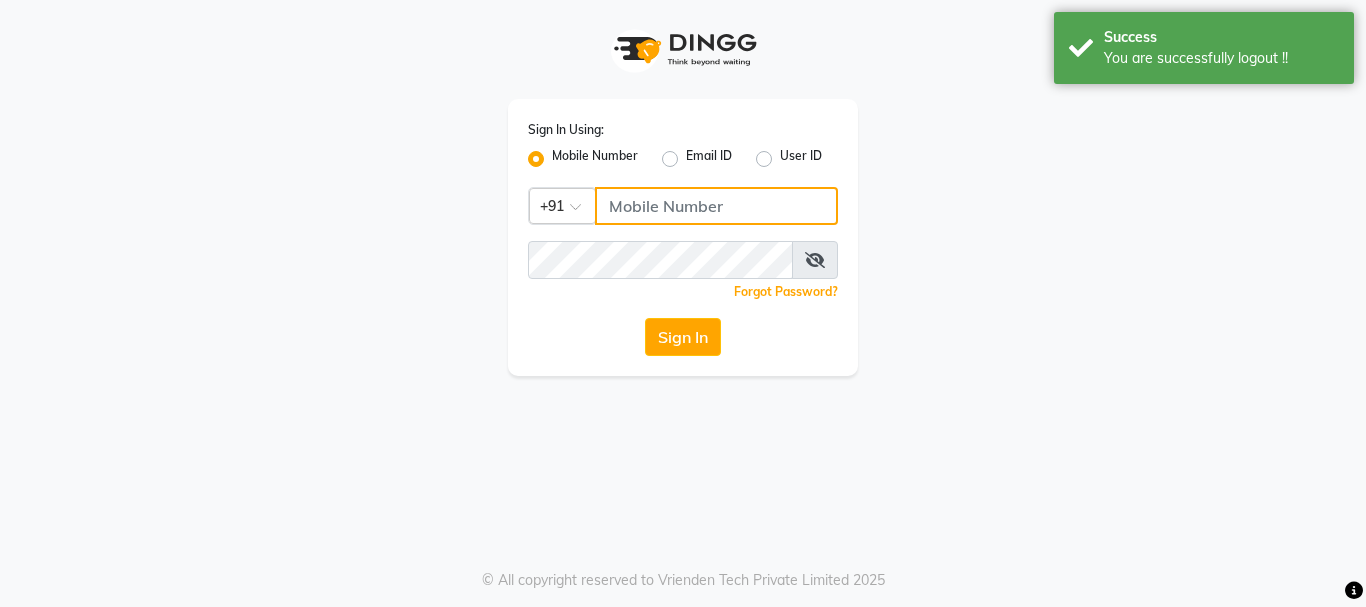 click 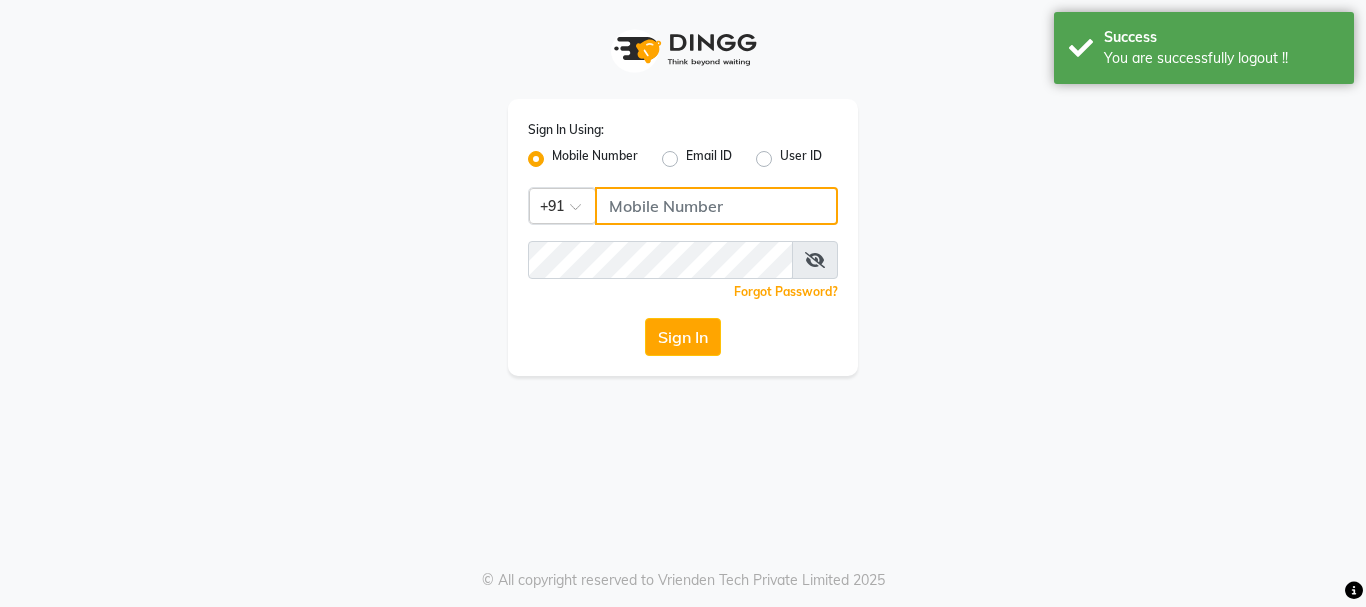 type on "7400099777" 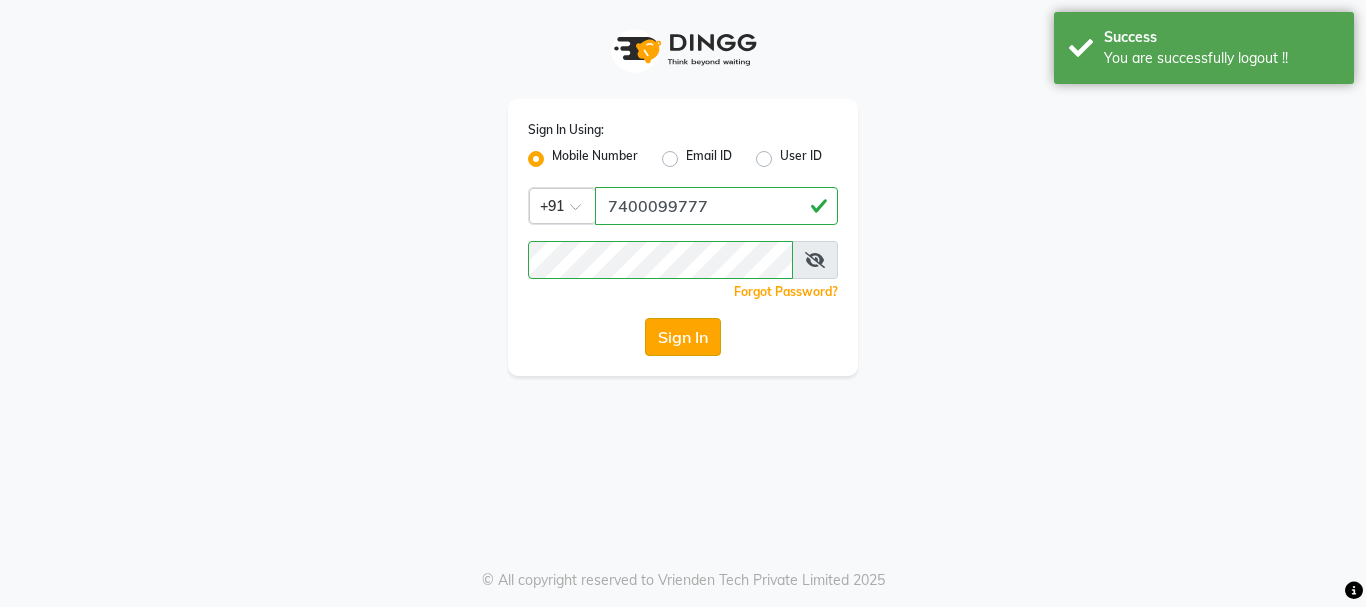 click on "Sign In" 